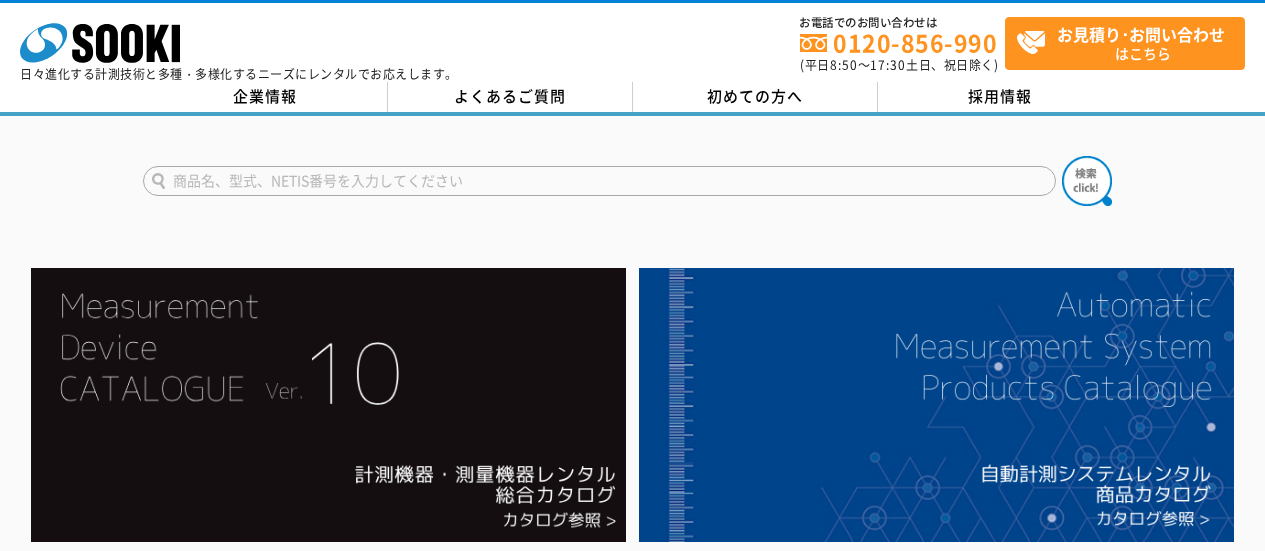 scroll, scrollTop: 0, scrollLeft: 0, axis: both 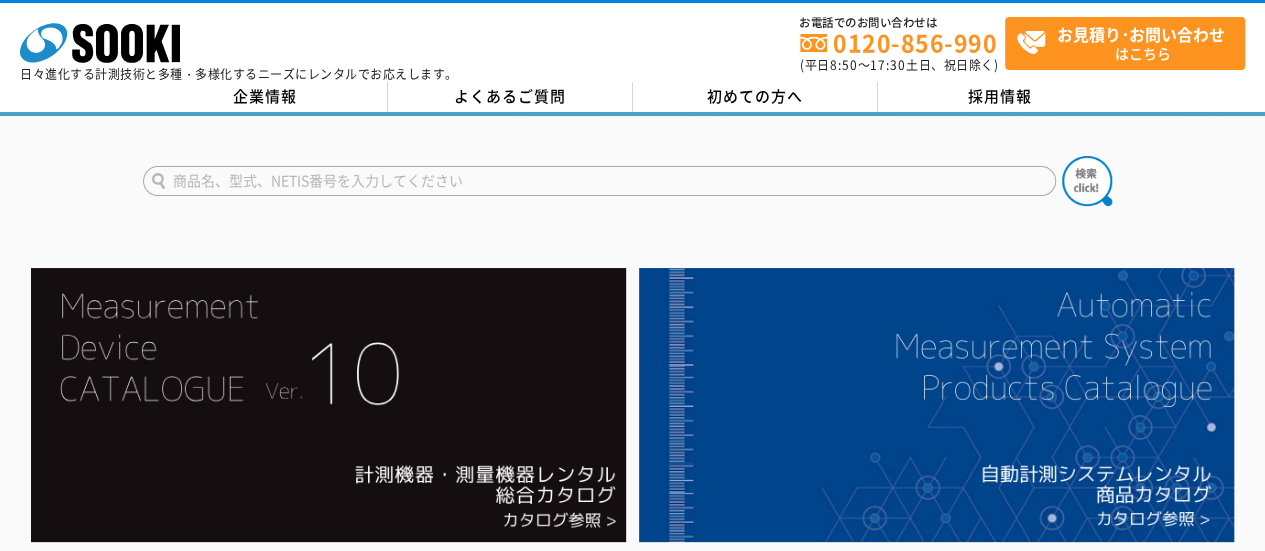 click at bounding box center (599, 181) 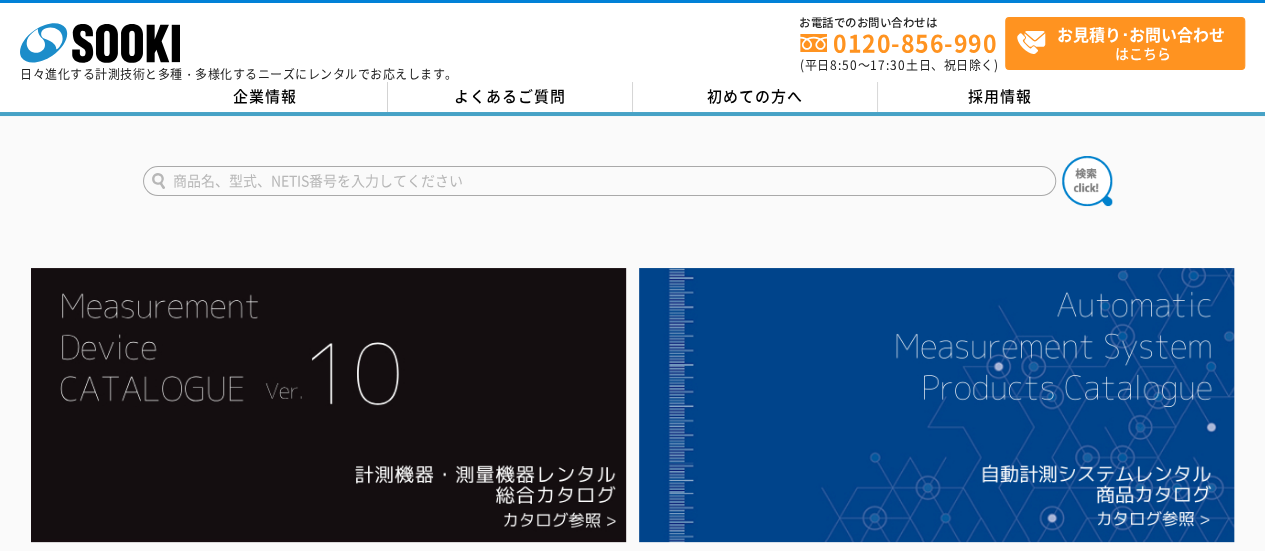 type on "商品名、型式、NETIS番号を入力してください" 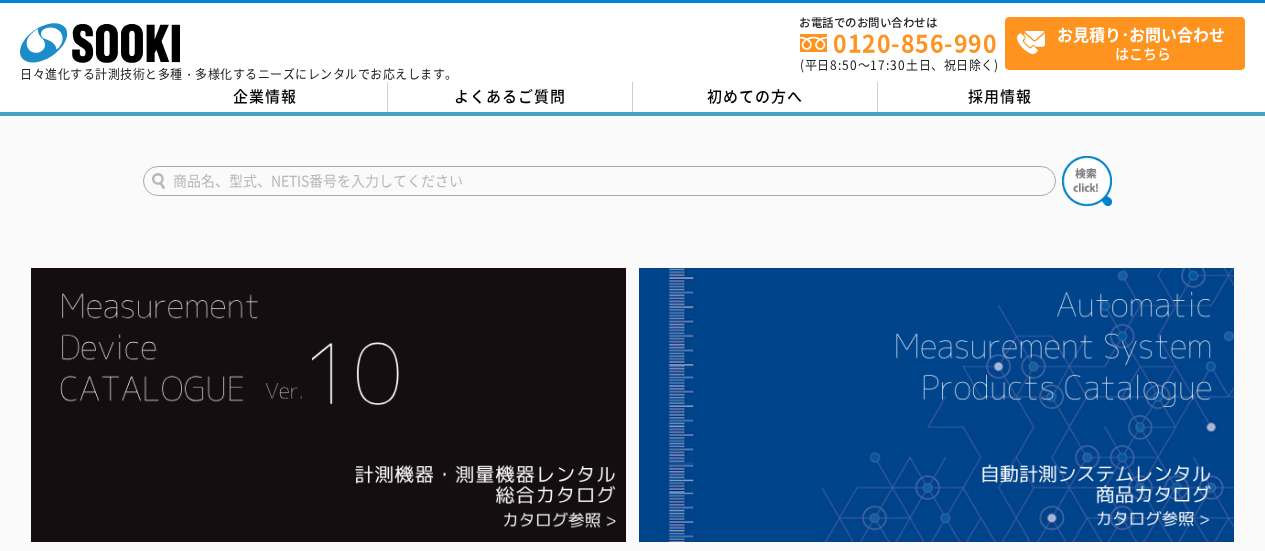 scroll, scrollTop: 0, scrollLeft: 0, axis: both 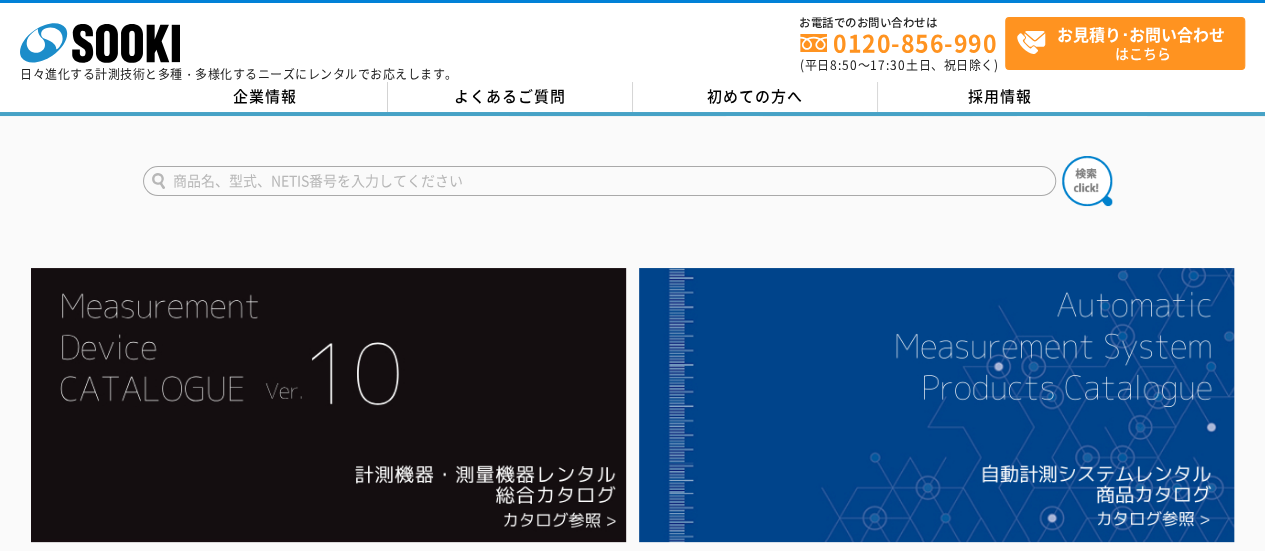 click at bounding box center [599, 181] 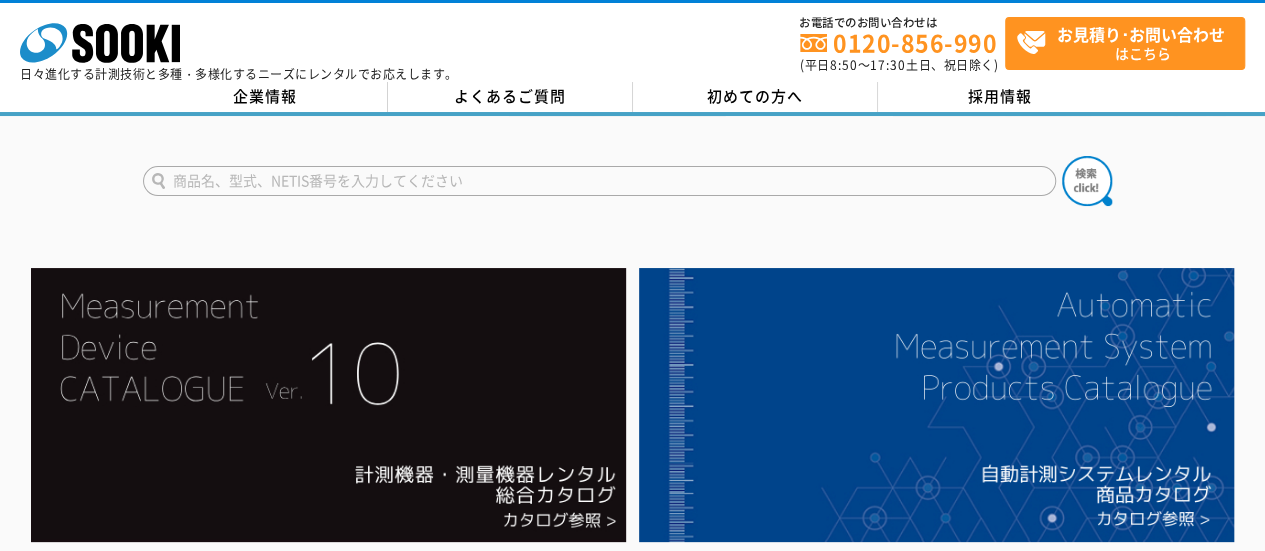 type on "あ" 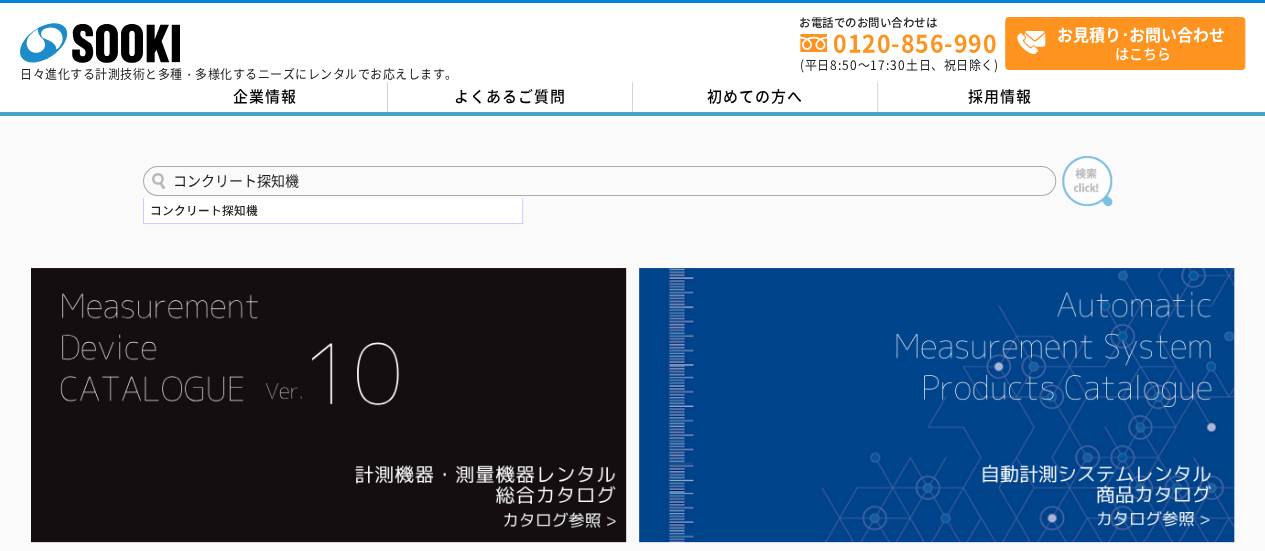 type on "コンクリート探知機" 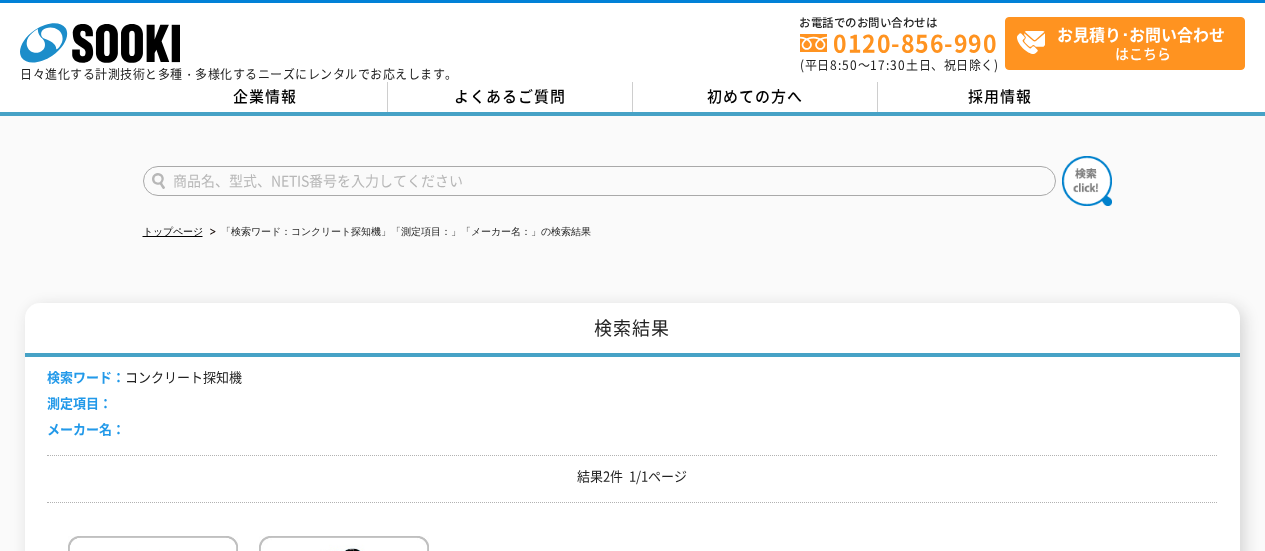 scroll, scrollTop: 0, scrollLeft: 0, axis: both 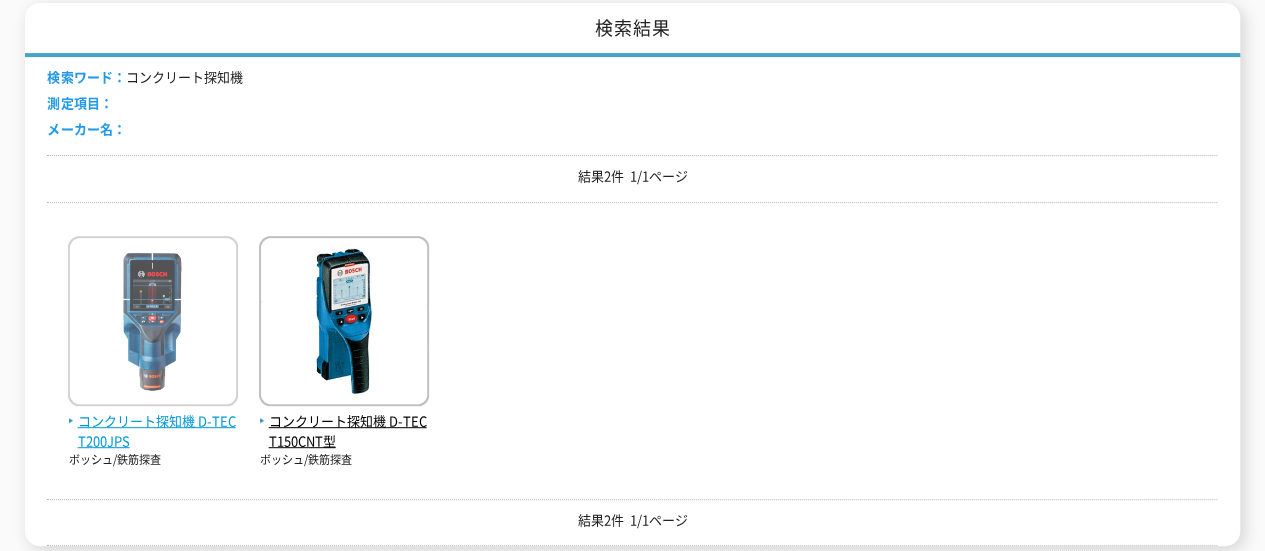 click at bounding box center [153, 323] 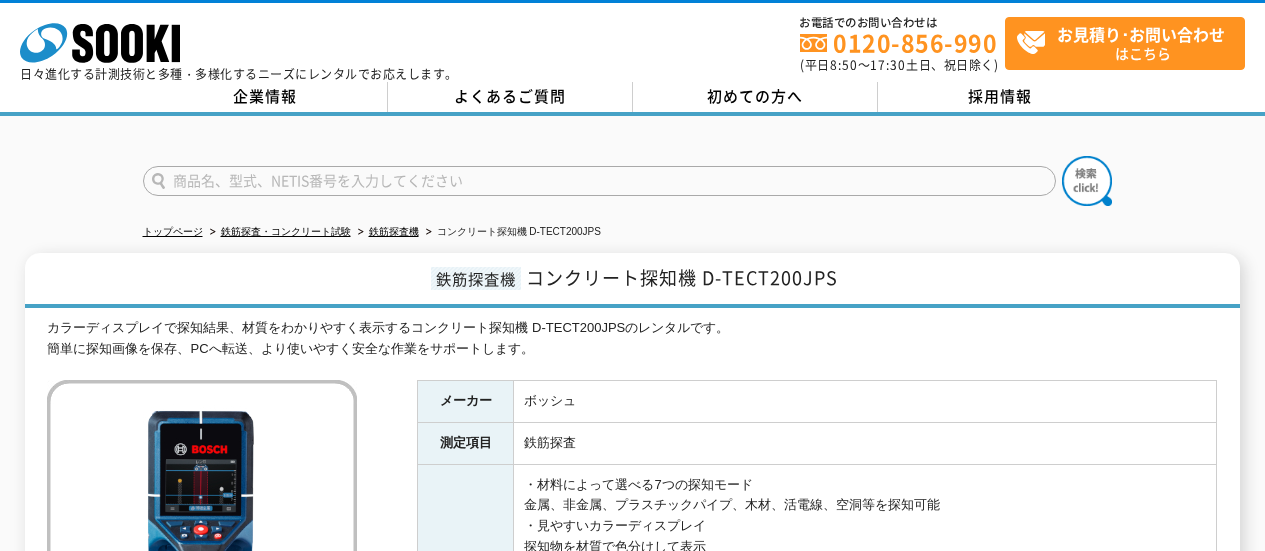 scroll, scrollTop: 0, scrollLeft: 0, axis: both 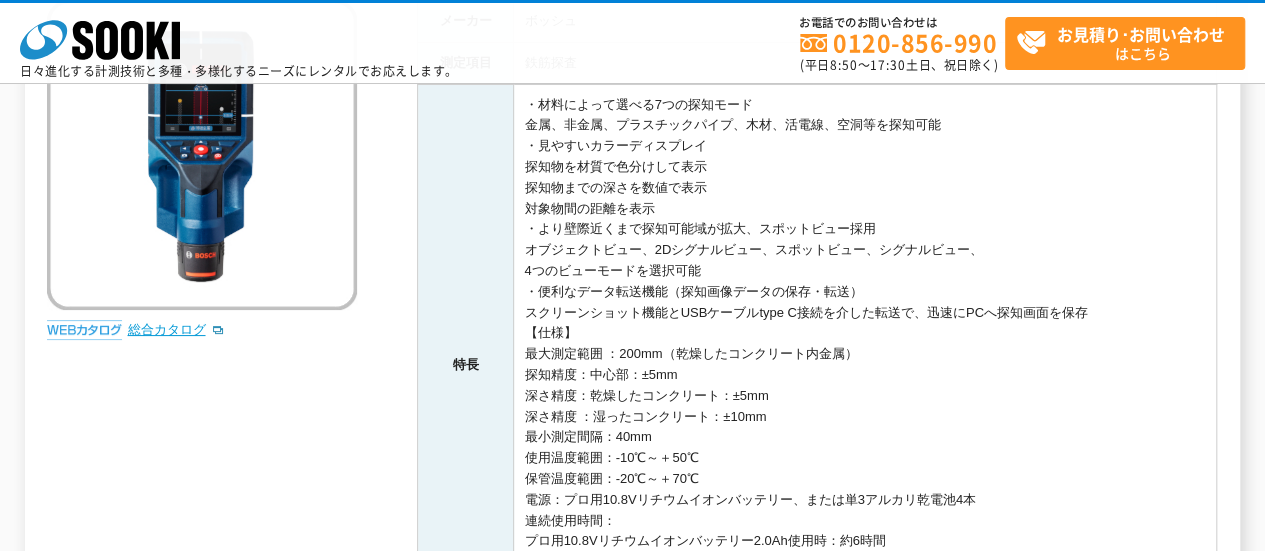 click on "総合カタログ" at bounding box center (176, 329) 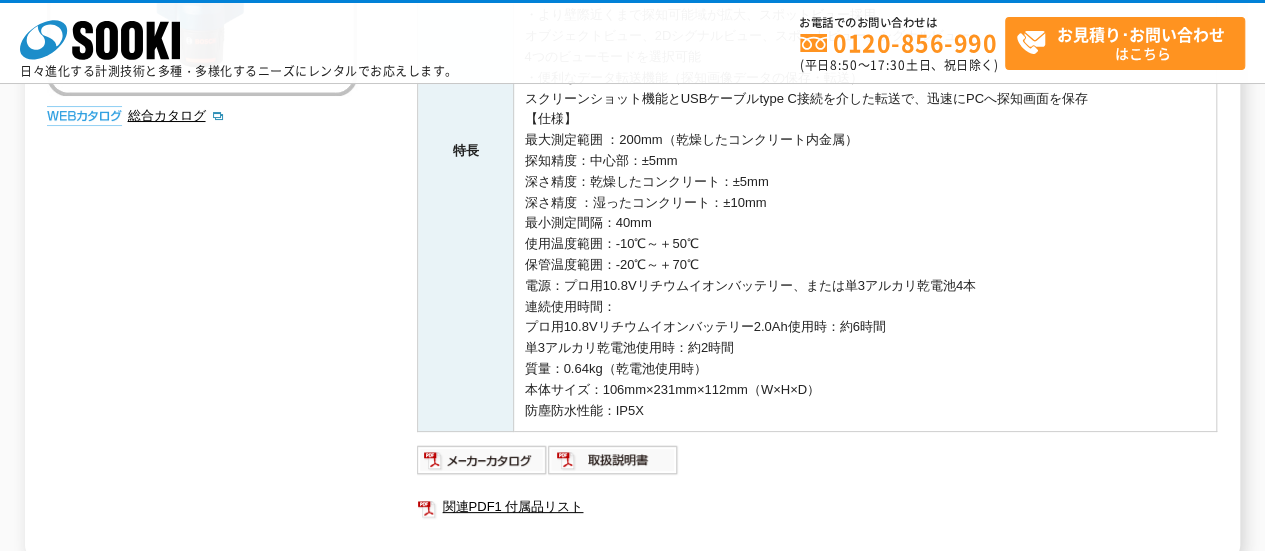 scroll, scrollTop: 405, scrollLeft: 0, axis: vertical 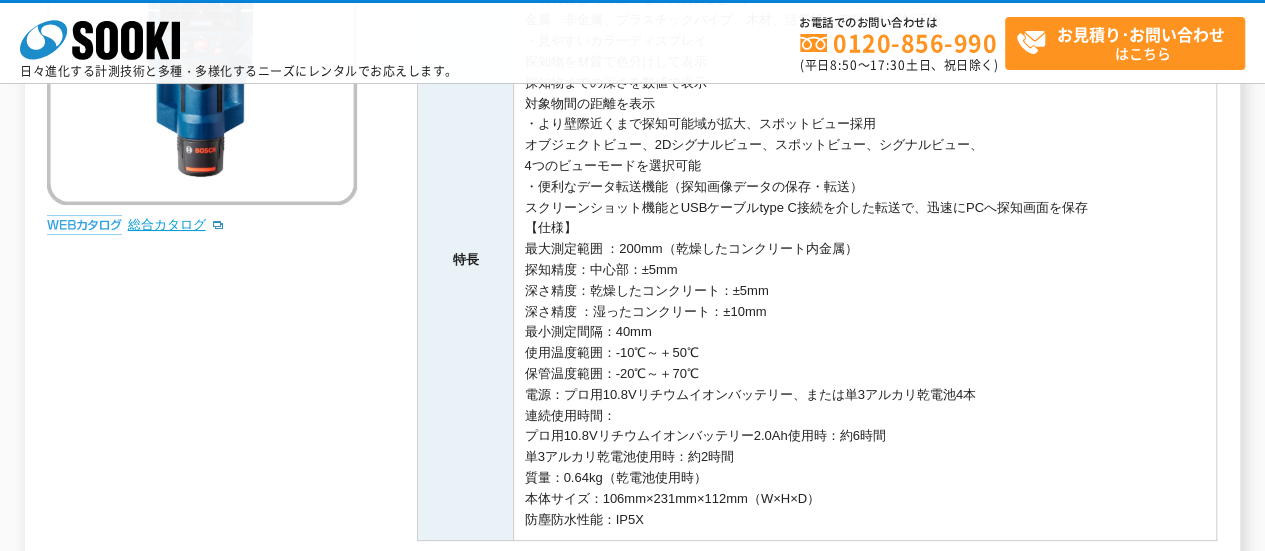 click on "総合カタログ" at bounding box center [176, 224] 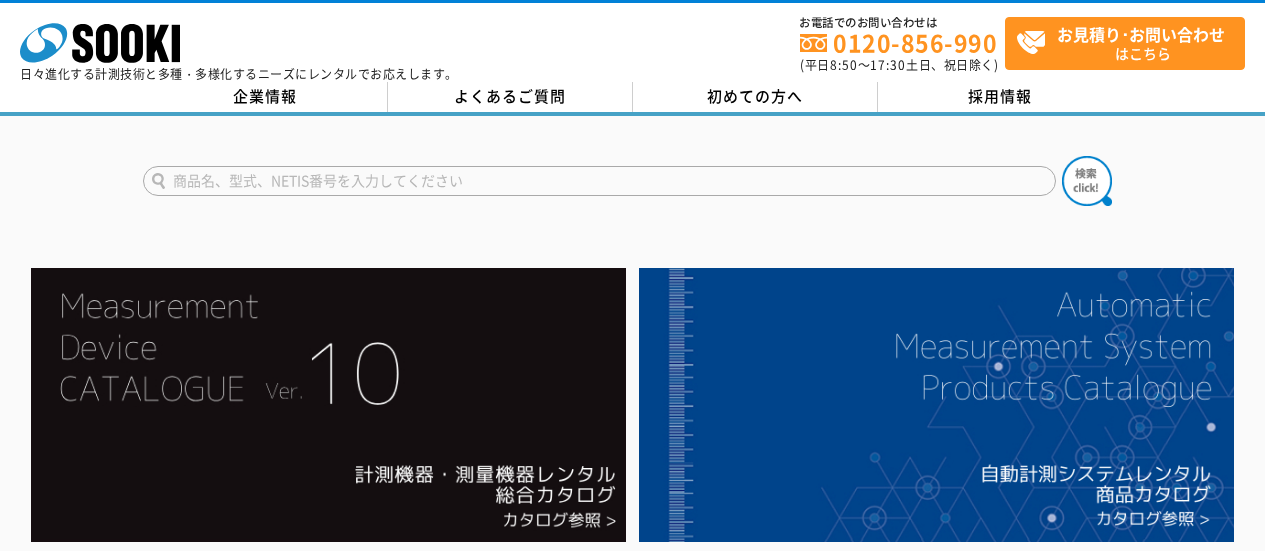 scroll, scrollTop: 0, scrollLeft: 0, axis: both 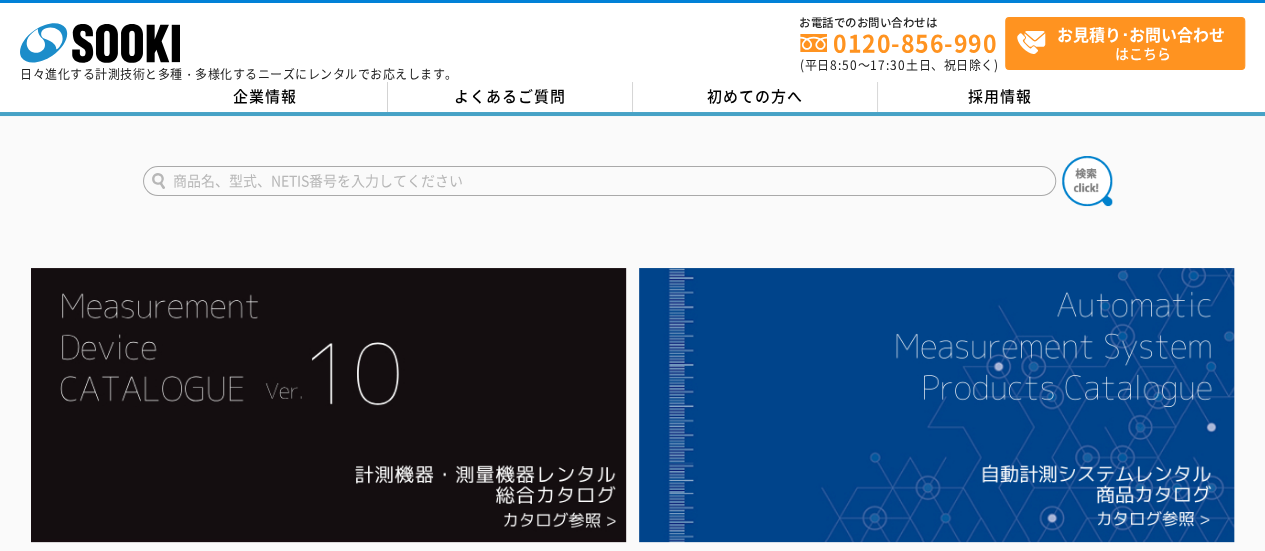 drag, startPoint x: 0, startPoint y: 0, endPoint x: 456, endPoint y: 165, distance: 484.93402 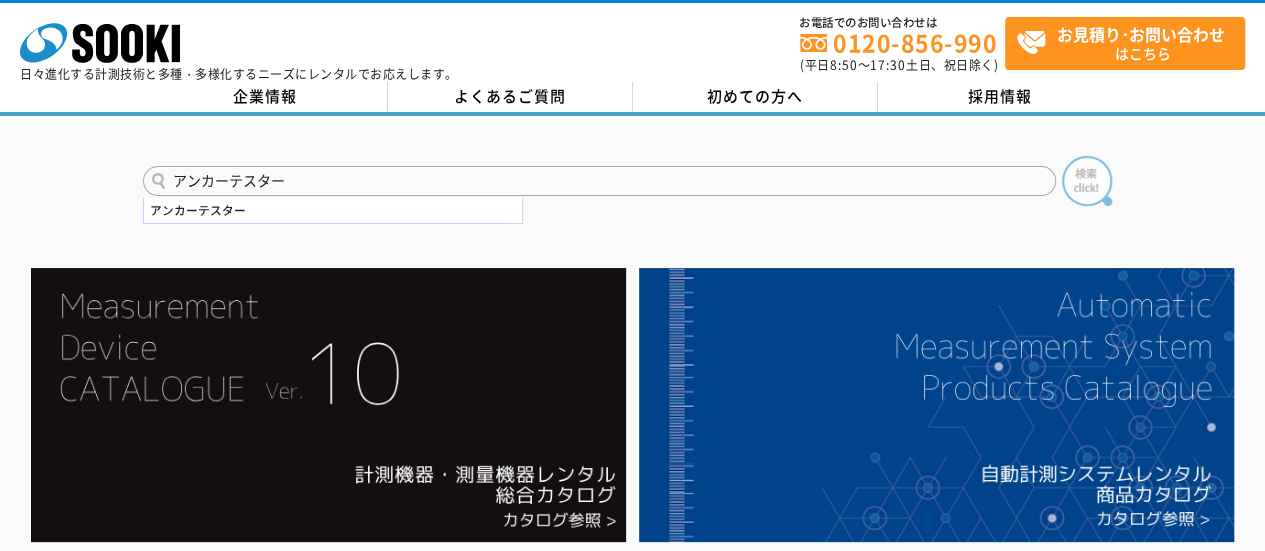type on "アンカーテスター" 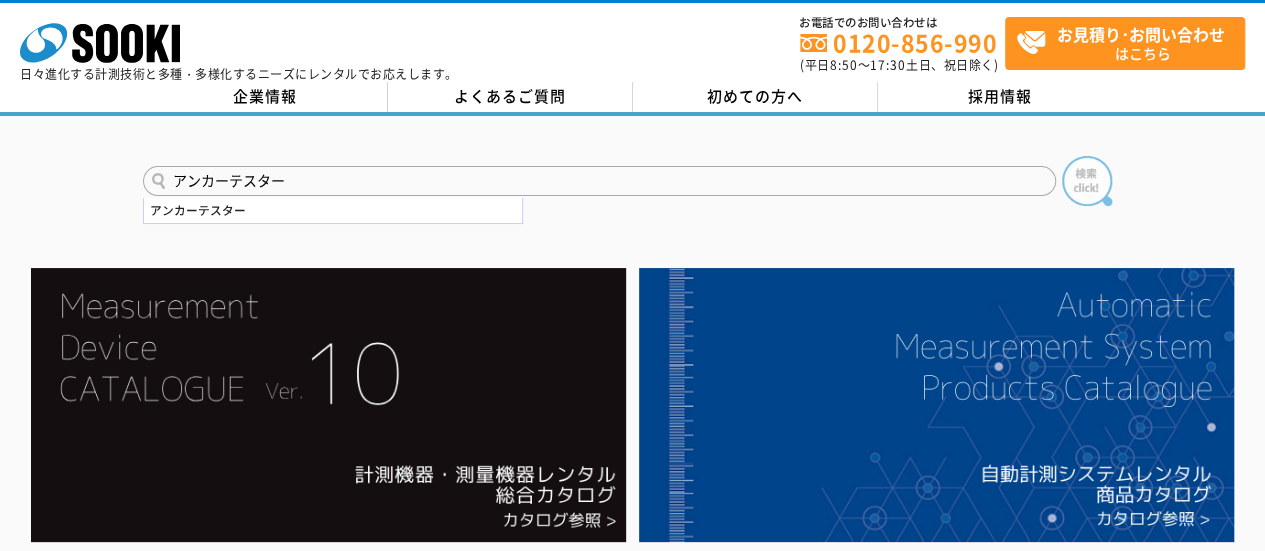 click at bounding box center (1087, 181) 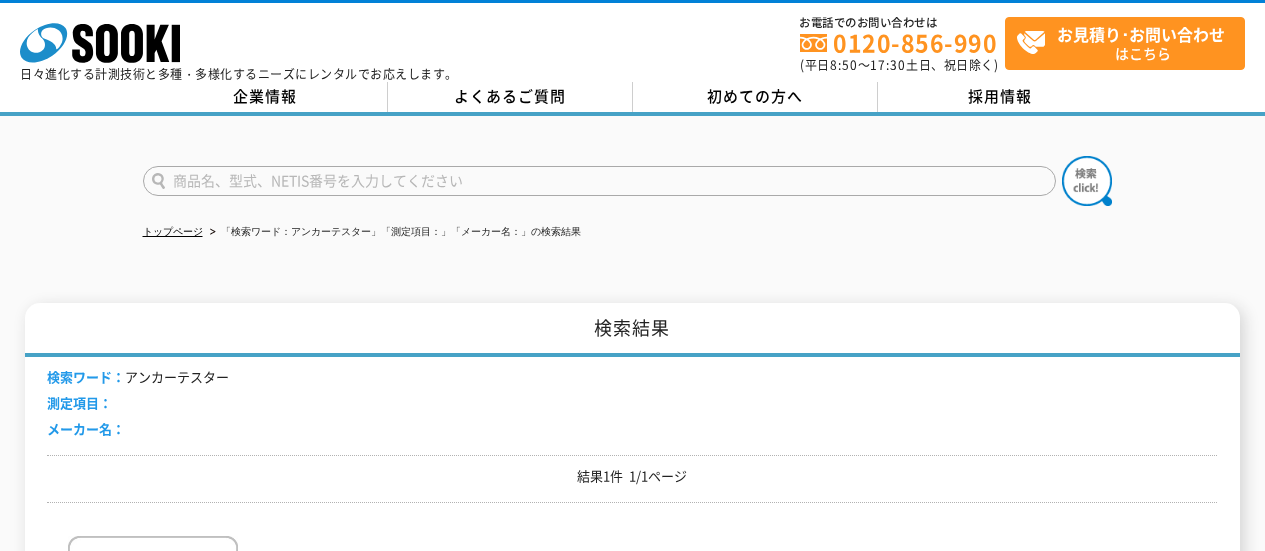 scroll, scrollTop: 207, scrollLeft: 0, axis: vertical 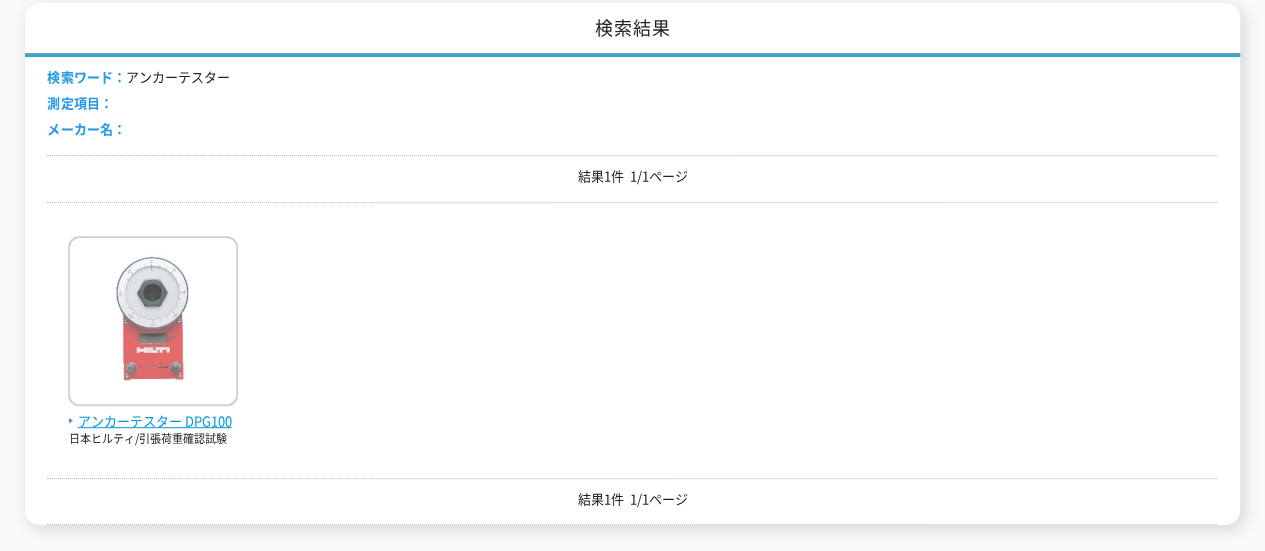 click at bounding box center [153, 323] 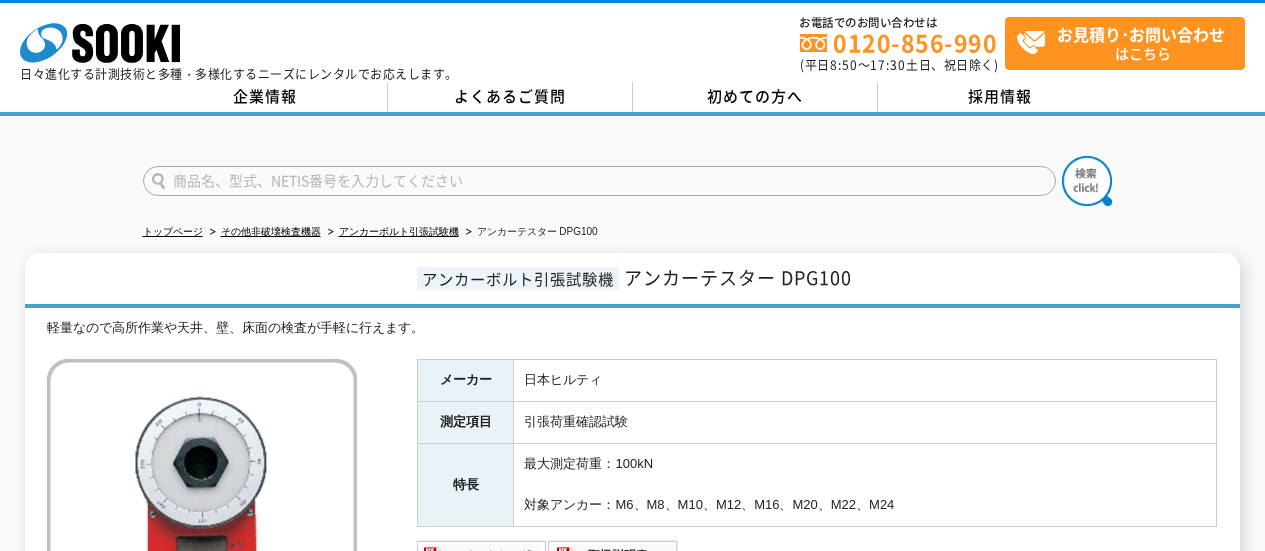scroll, scrollTop: 0, scrollLeft: 0, axis: both 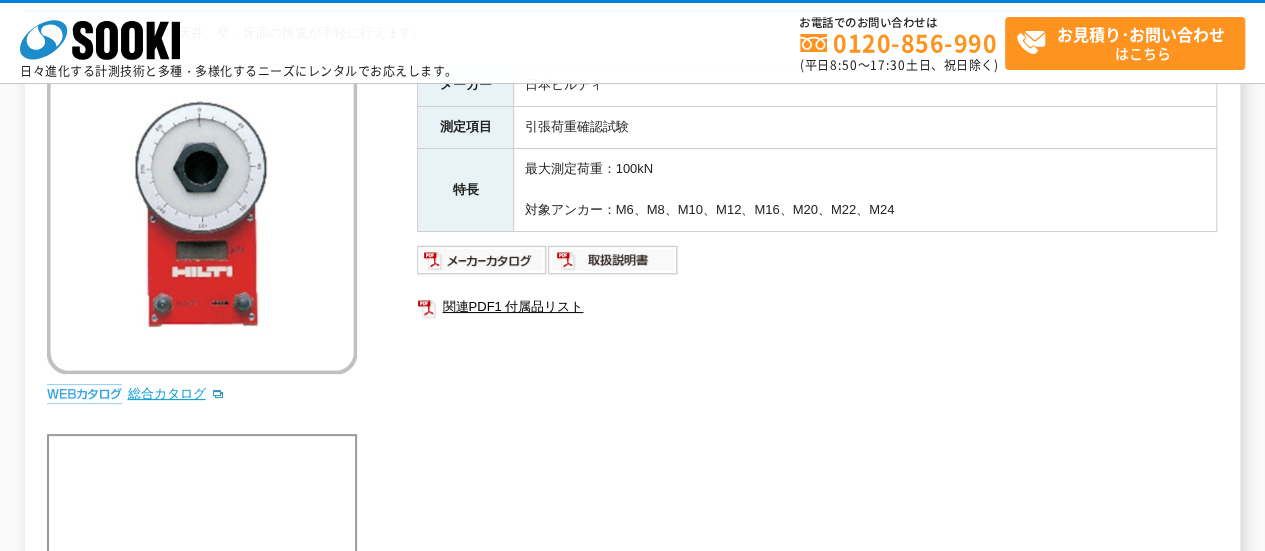 click on "総合カタログ" at bounding box center [176, 393] 